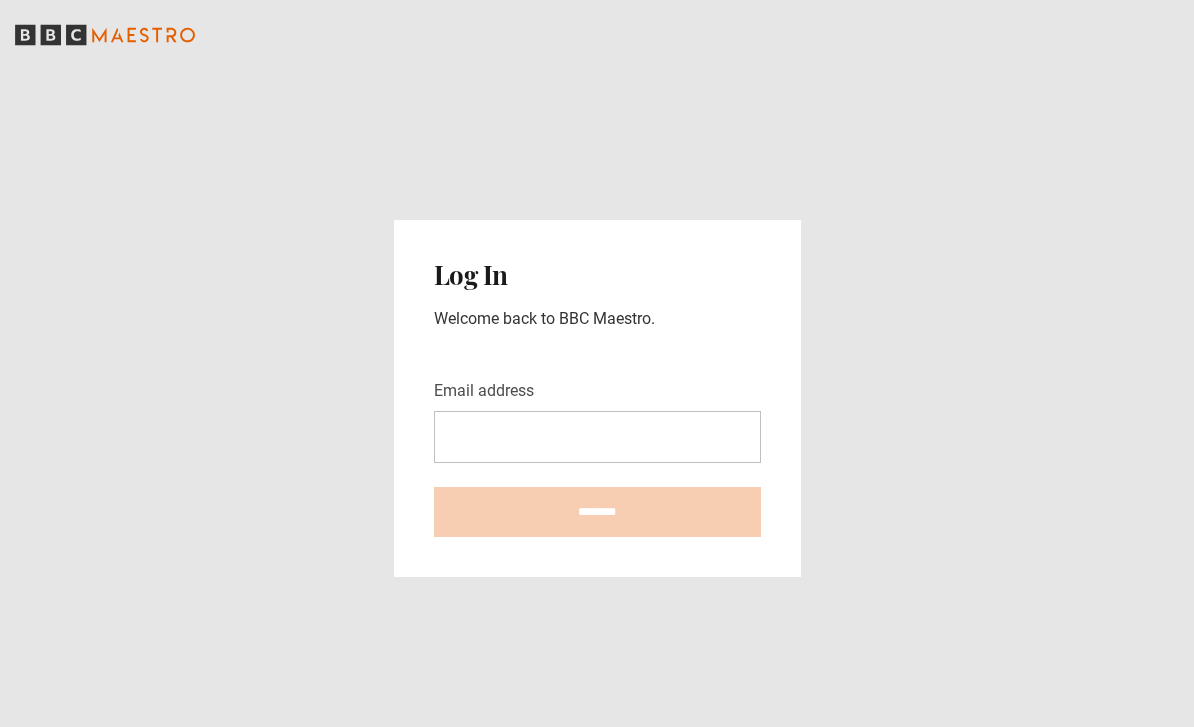 scroll, scrollTop: 285, scrollLeft: 0, axis: vertical 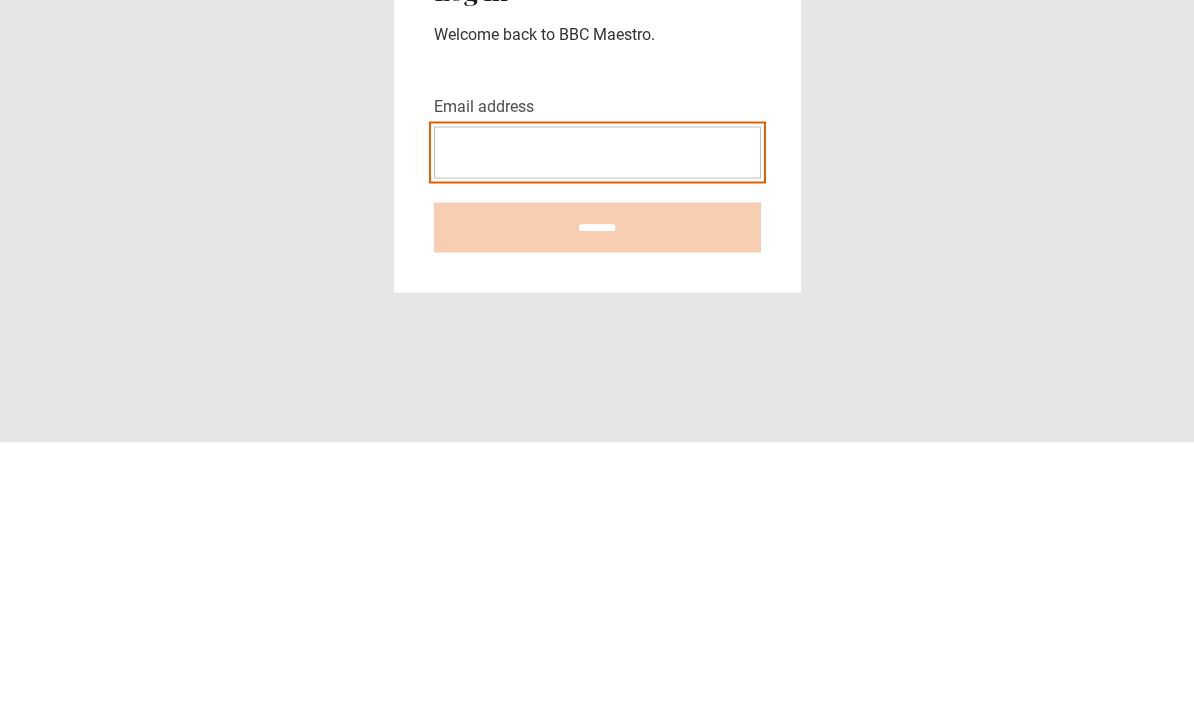 type on "**********" 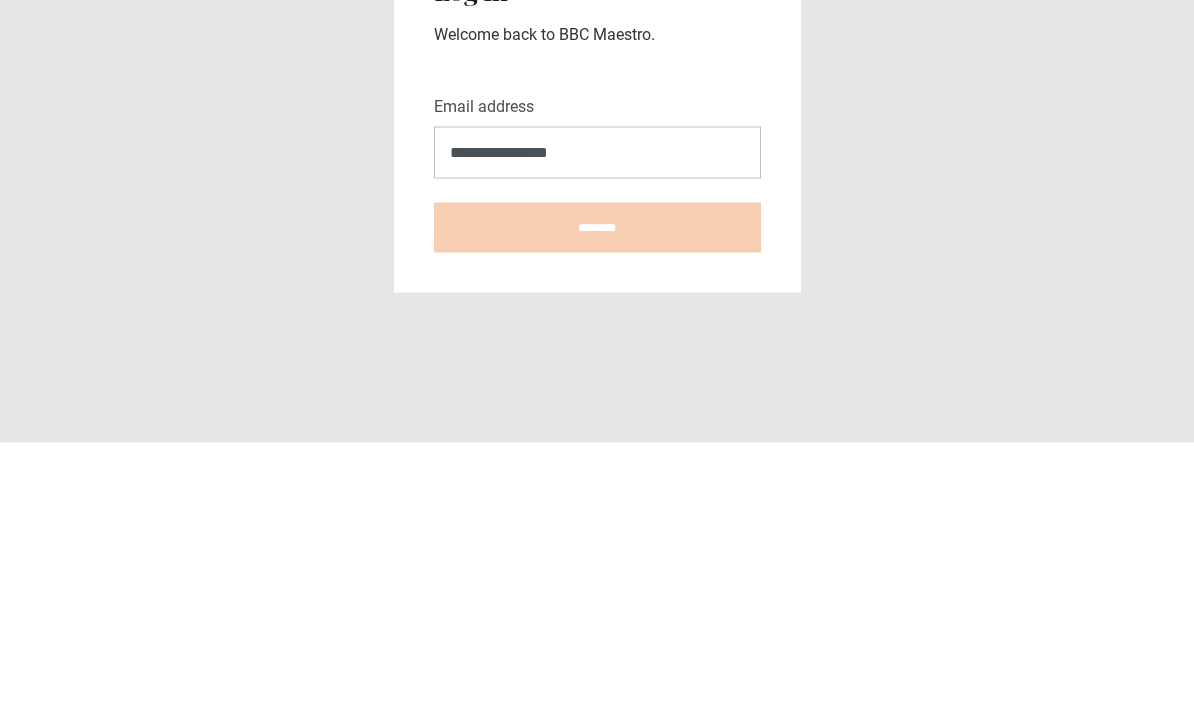 scroll, scrollTop: 64, scrollLeft: 0, axis: vertical 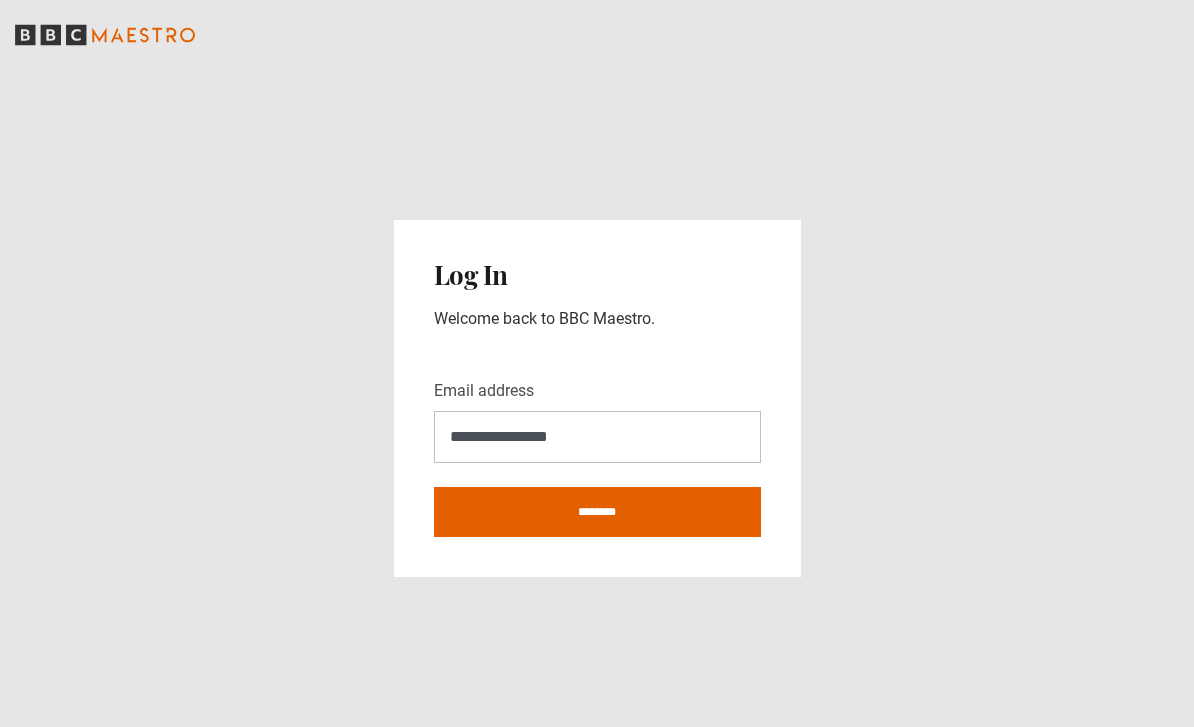 click on "********" at bounding box center (597, 512) 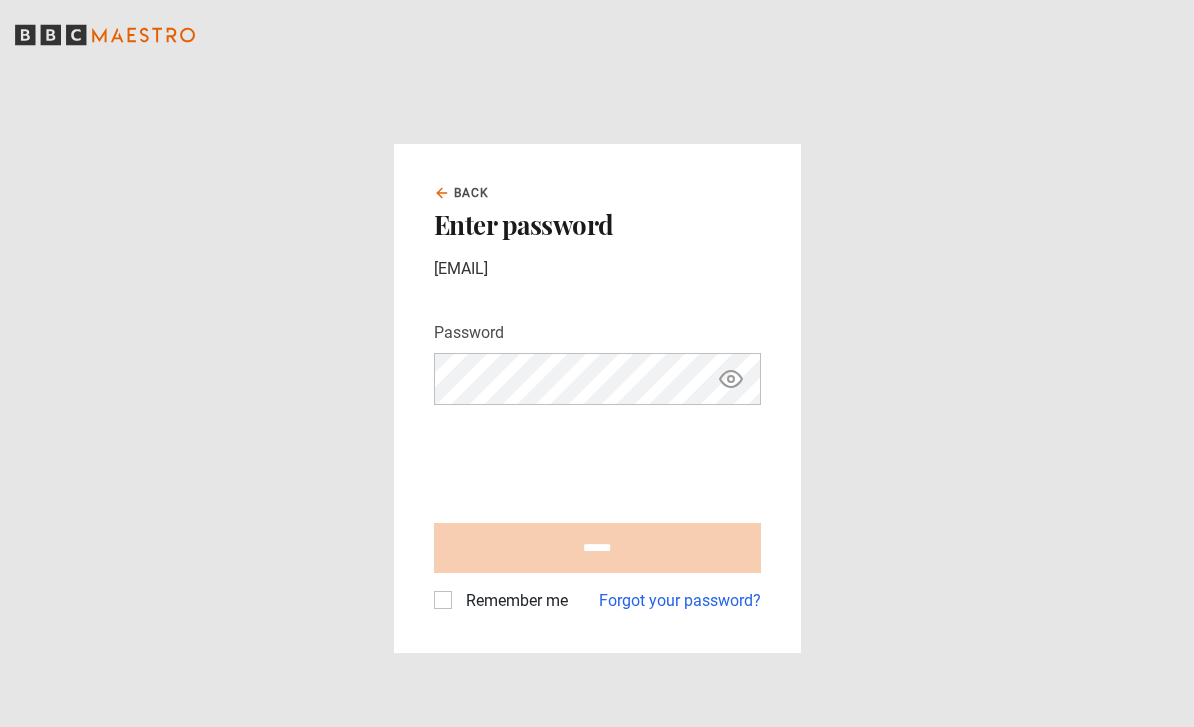scroll, scrollTop: 199, scrollLeft: 0, axis: vertical 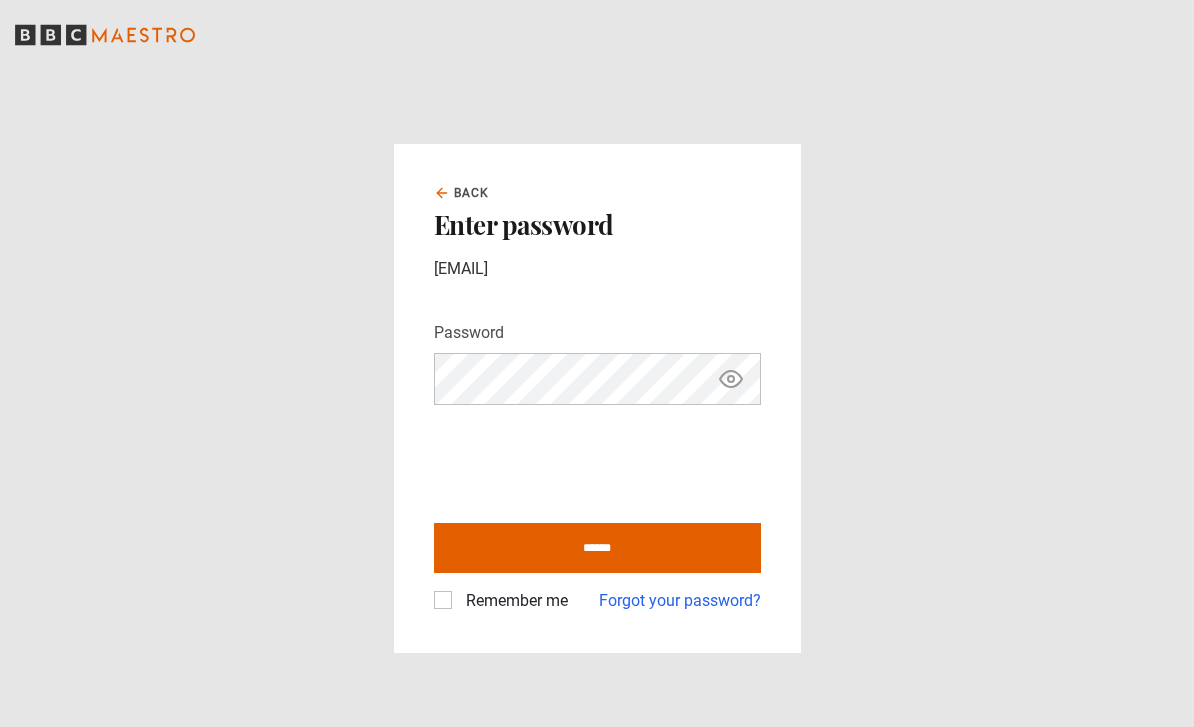 click on "******" at bounding box center [597, 548] 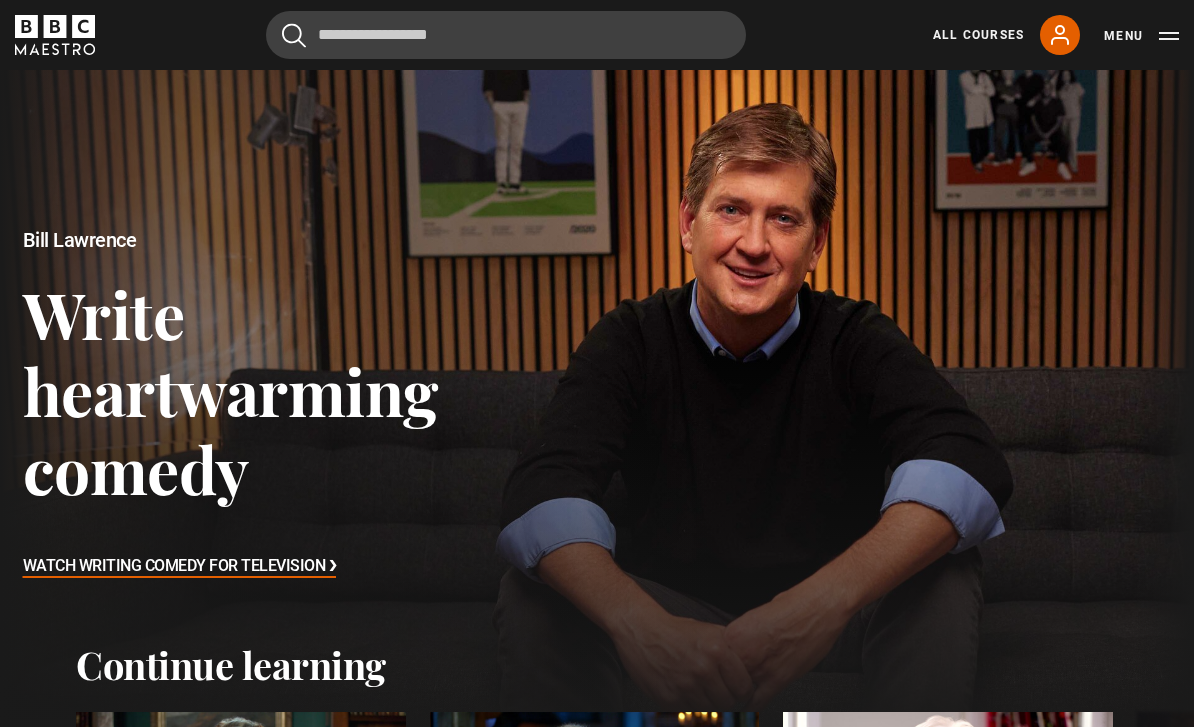 scroll, scrollTop: 0, scrollLeft: 0, axis: both 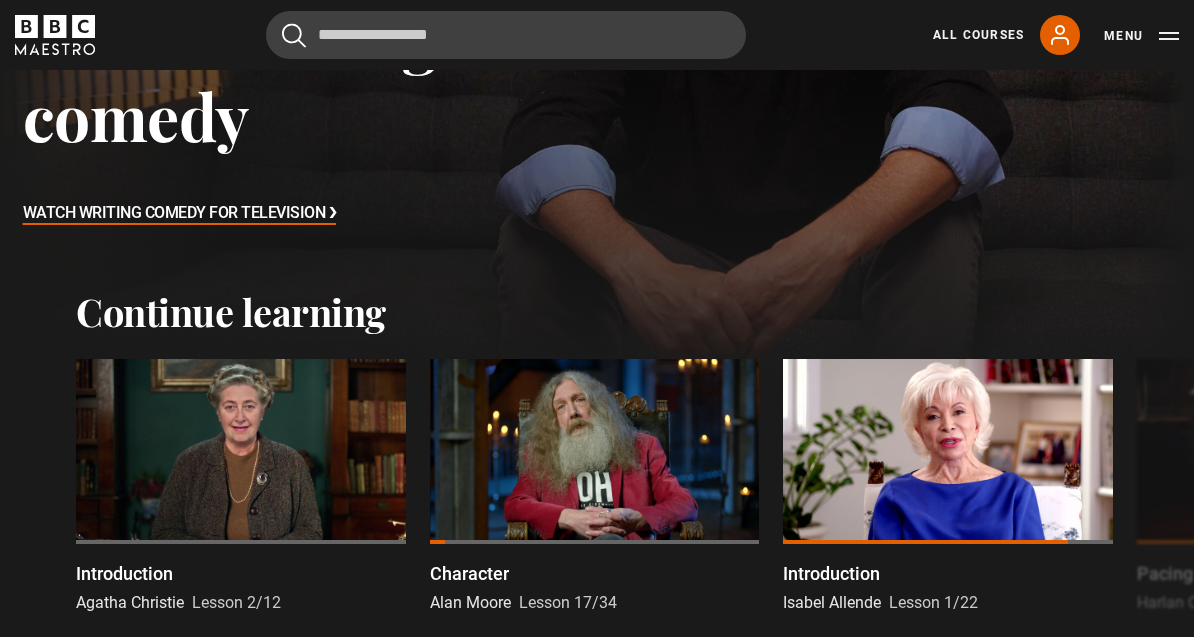 click at bounding box center [241, 451] 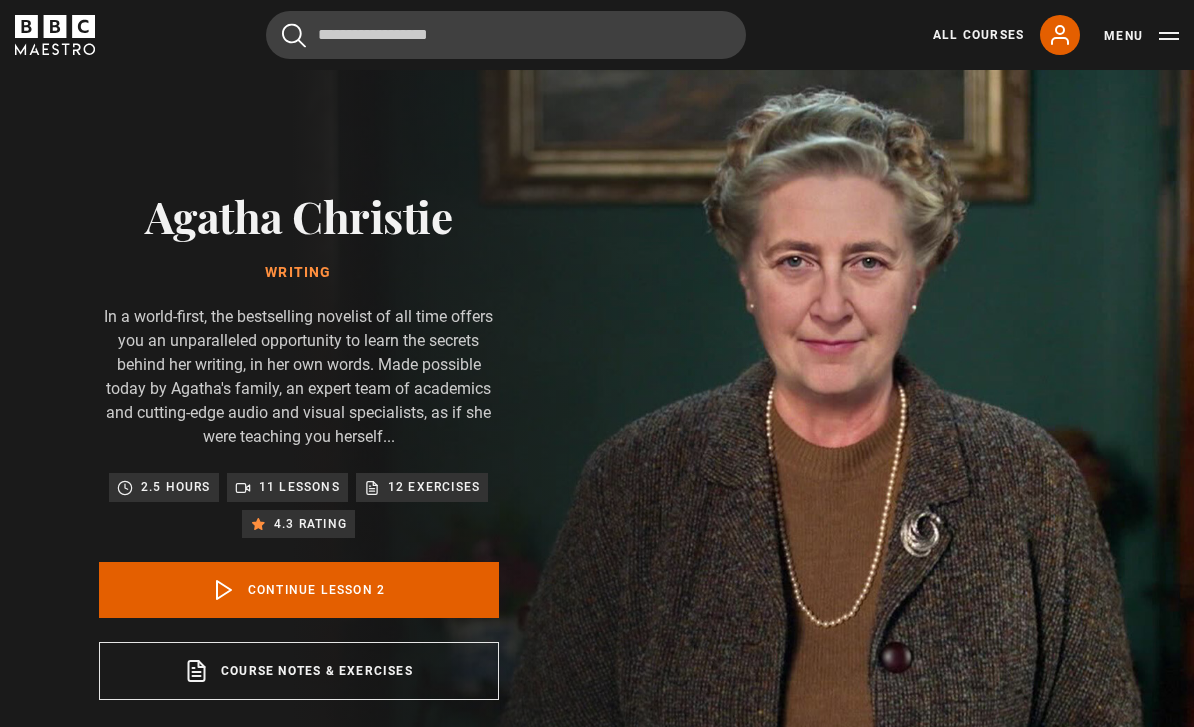 scroll, scrollTop: 818, scrollLeft: 0, axis: vertical 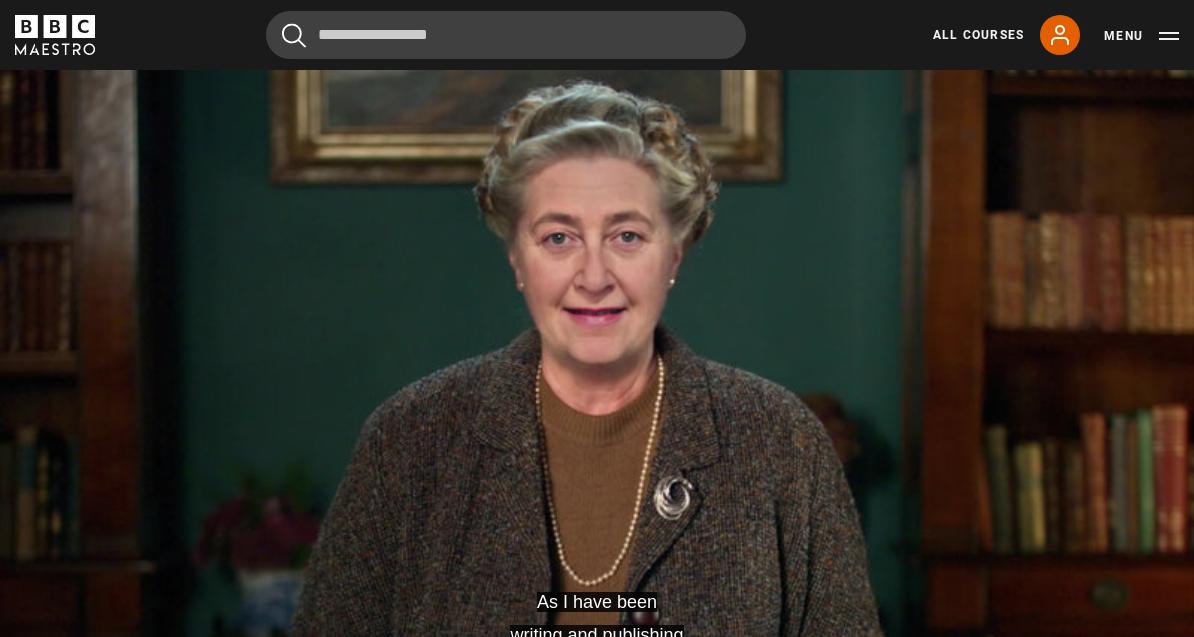 click on "As I have been
writing and publishing Video Player is loading. Play Lesson Introduction 10s Skip Back 10 seconds Pause 10s Skip Forward 10 seconds Loaded :  7.75% Pause Mute Current Time  0:14 - Duration  10:44
Agatha Christie
Lesson 2
Introduction
1x Playback Rate 2x 1.5x 1x , selected 0.5x Captions captions off English  Captions , selected This is a modal window.
Lesson Completed
Up next
Rules of the Game
Cancel
Do you want to save this lesson?
Save lesson
Rewatch" at bounding box center (597, 399) 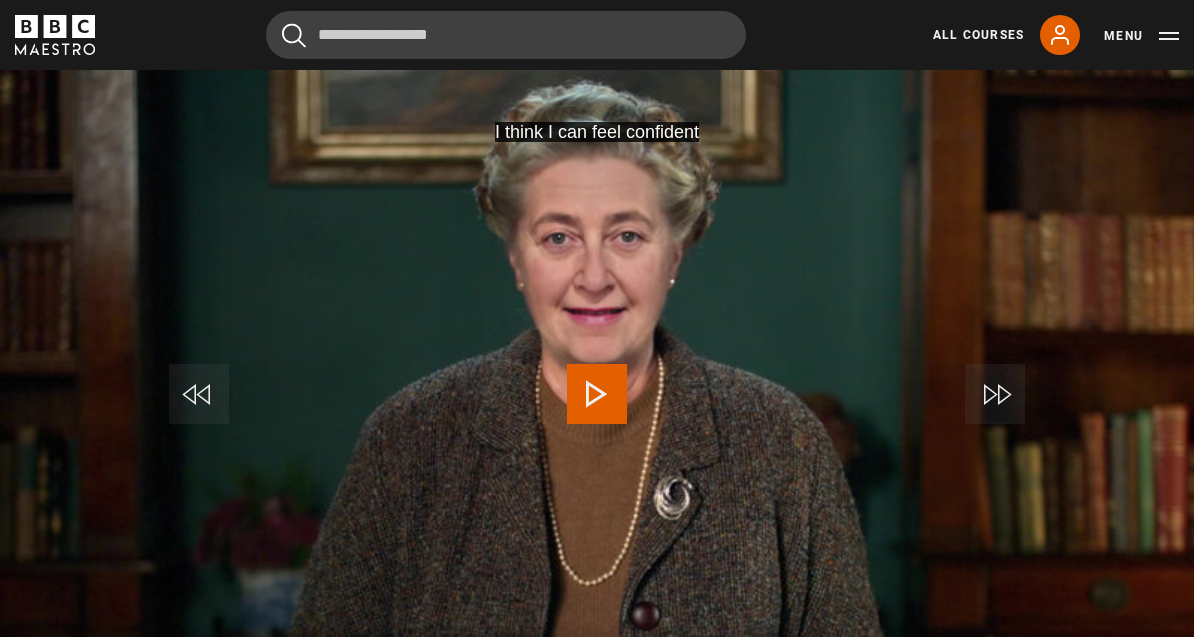 click on "Menu" at bounding box center (1141, 36) 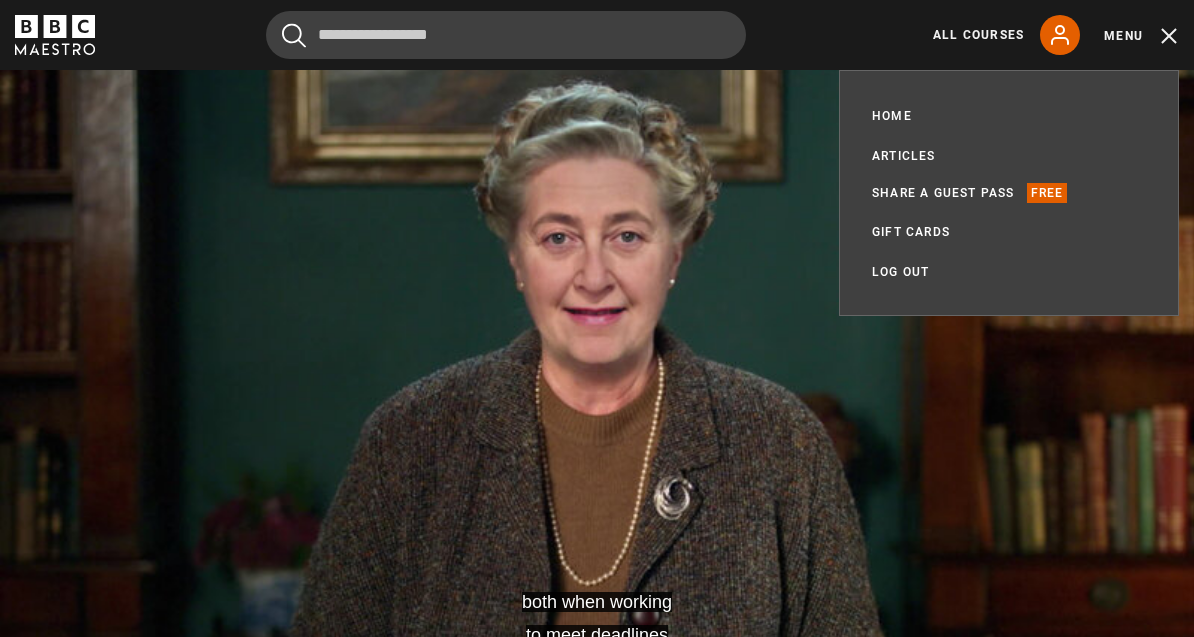click on "both when working
to meet deadlines Video Player is loading. Play Lesson Introduction 10s Skip Back 10 seconds Pause 10s Skip Forward 10 seconds Loaded :  22.48% Pause Mute Current Time  2:15 - Duration  10:44
Agatha Christie
Lesson 2
Introduction
1x Playback Rate 2x 1.5x 1x , selected 0.5x Captions captions off English  Captions , selected This is a modal window.
Lesson Completed
Up next
Rules of the Game
Cancel
Do you want to save this lesson?
Save lesson
Rewatch" at bounding box center [597, 399] 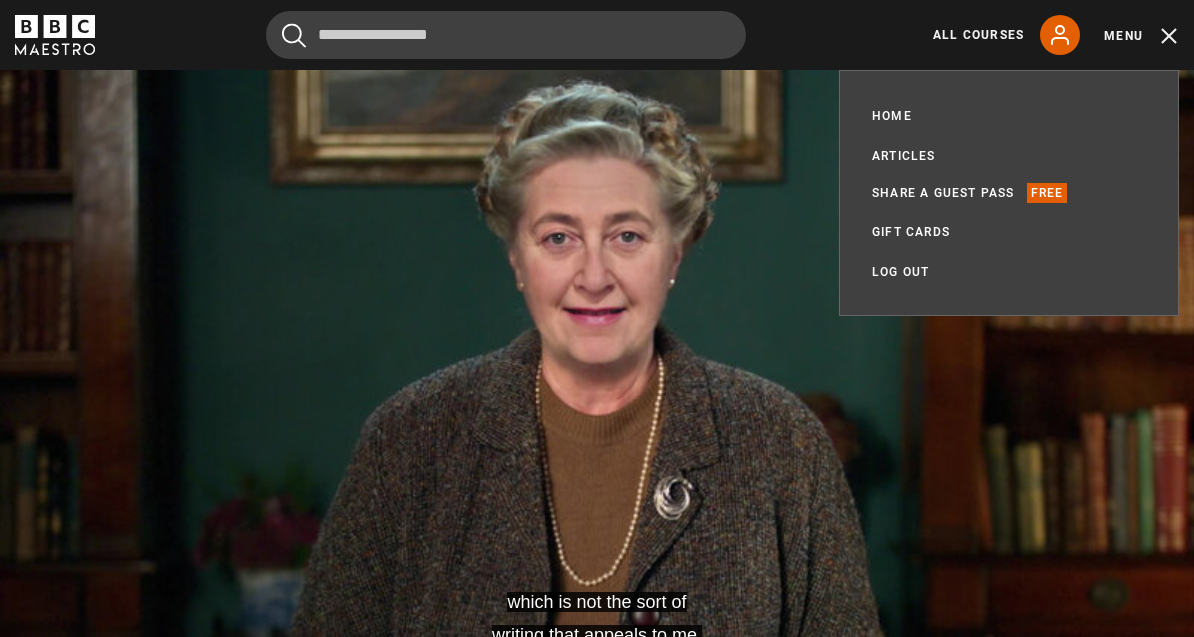 click on "Menu" at bounding box center (1141, 36) 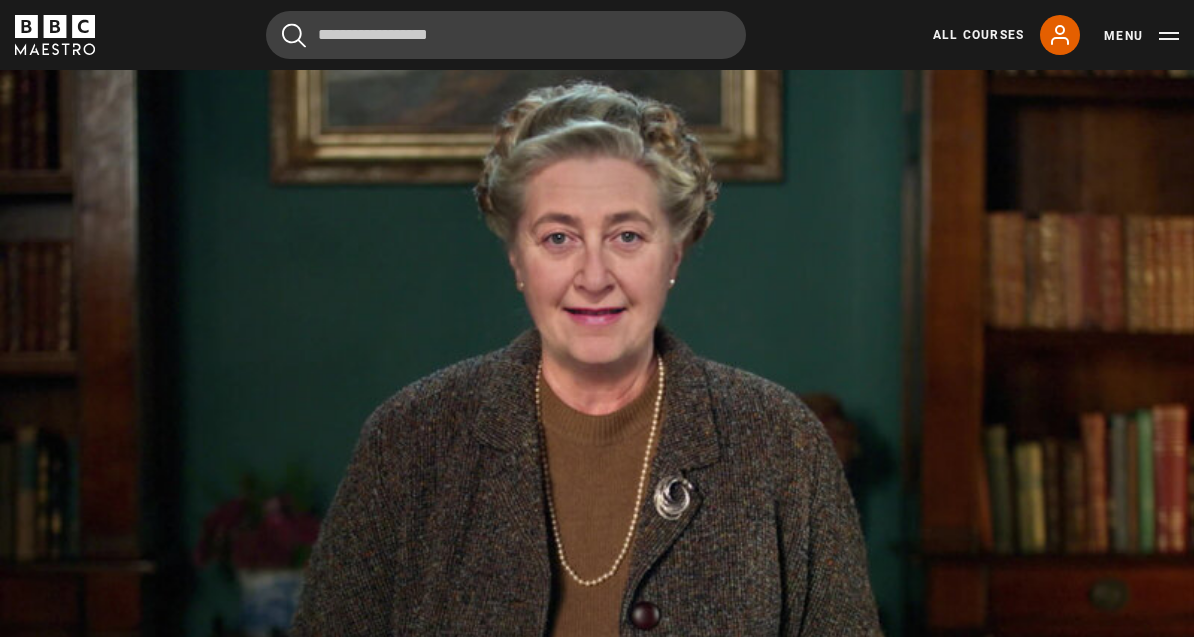 click on "Video Player is loading. Play Lesson Introduction 10s Skip Back 10 seconds Pause 10s Skip Forward 10 seconds Loaded :  81.51% Pause Mute Current Time  7:57 - Duration  10:44
Agatha Christie
Lesson 2
Introduction
2x Playback Rate 2x , selected 1.5x 1x 0.5x Captions captions off English  Captions , selected This is a modal window.
Lesson Completed
Up next
Rules of the Game
Cancel
Do you want to save this lesson?
Save lesson" at bounding box center [597, 399] 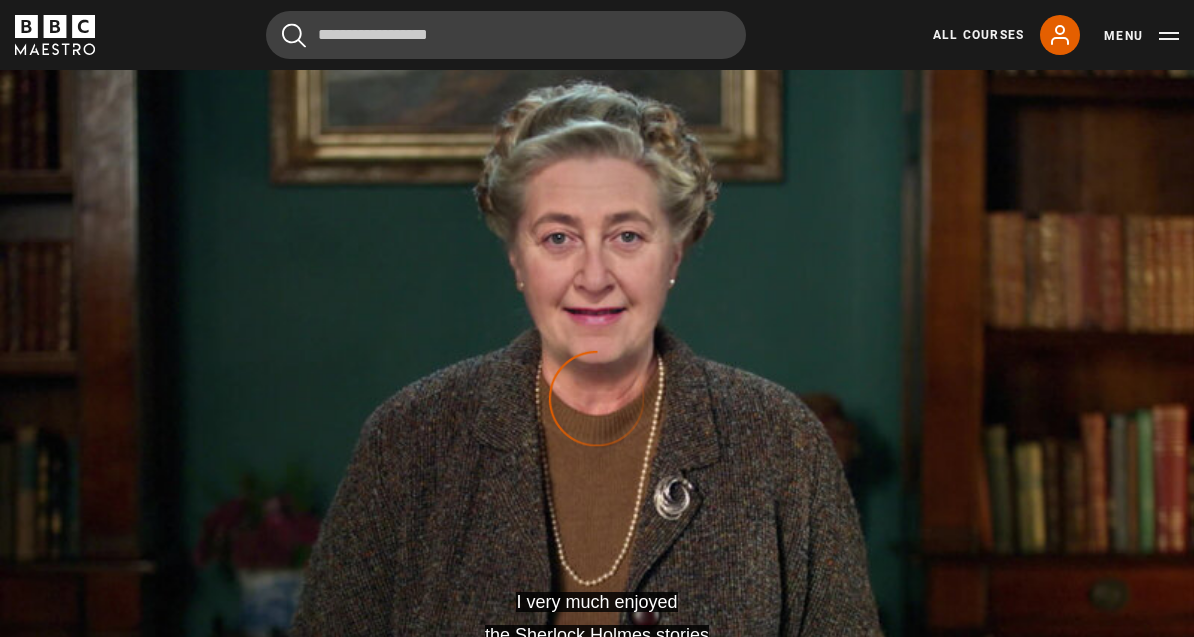click on "I very much enjoyed
the Sherlock Holmes stories Video Player is loading. Play Lesson Introduction 10s Skip Back 10 seconds Pause 10s Skip Forward 10 seconds Loaded :  87.84% Pause Mute Current Time  9:40 - Duration  10:44
Agatha Christie
Lesson 2
Introduction
2x Playback Rate 2x , selected 1.5x 1x 0.5x Captions captions off English  Captions , selected This is a modal window.
Lesson Completed
Up next
Rules of the Game
Cancel
Do you want to save this lesson?
Save lesson
Rewatch" at bounding box center [597, 399] 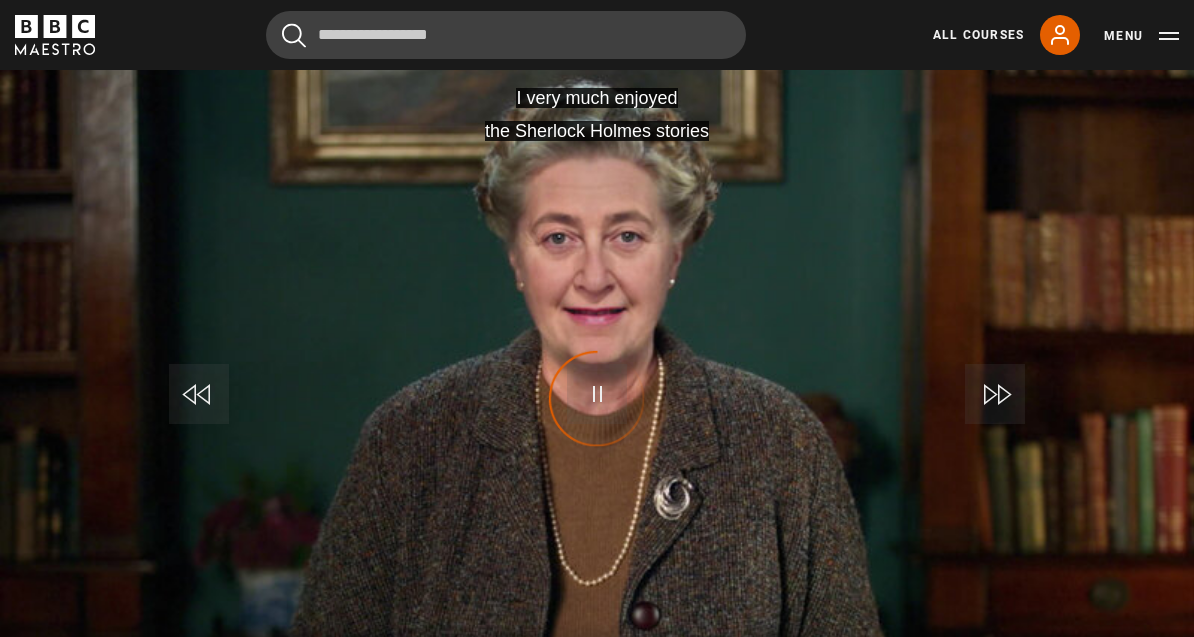 click on "I very much enjoyed
the Sherlock Holmes stories Video Player is loading. Play Lesson Introduction 10s Skip Back 10 seconds Pause 10s Skip Forward 10 seconds Loaded :  87.84% Pause Mute Current Time  9:40 - Duration  10:44
Agatha Christie
Lesson 2
Introduction
2x Playback Rate 2x , selected 1.5x 1x 0.5x Captions captions off English  Captions , selected This is a modal window.
Lesson Completed
Up next
Rules of the Game
Cancel
Do you want to save this lesson?
Save lesson
Rewatch" at bounding box center (597, 399) 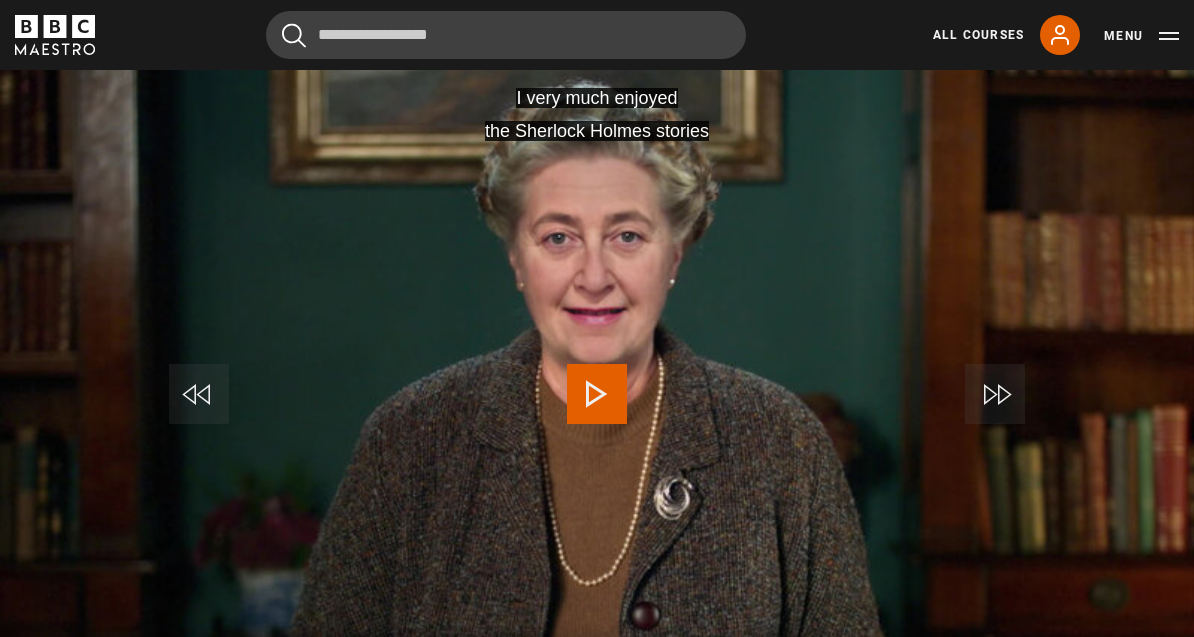 click at bounding box center (597, 394) 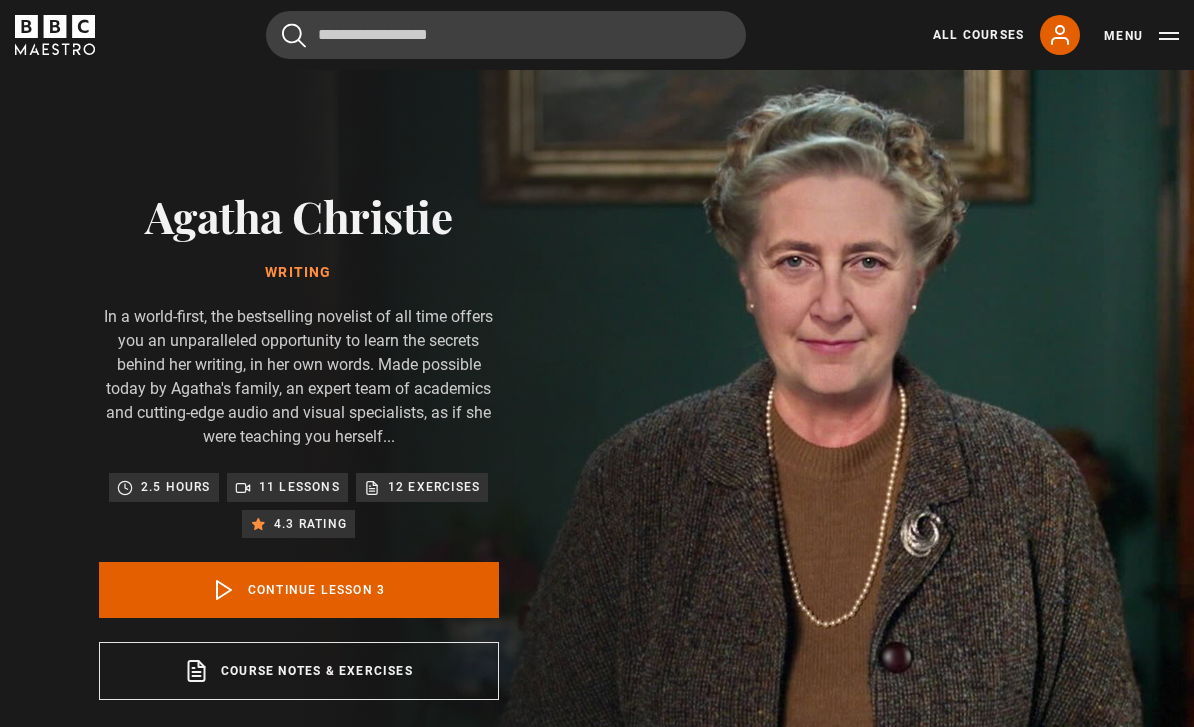 scroll, scrollTop: 818, scrollLeft: 0, axis: vertical 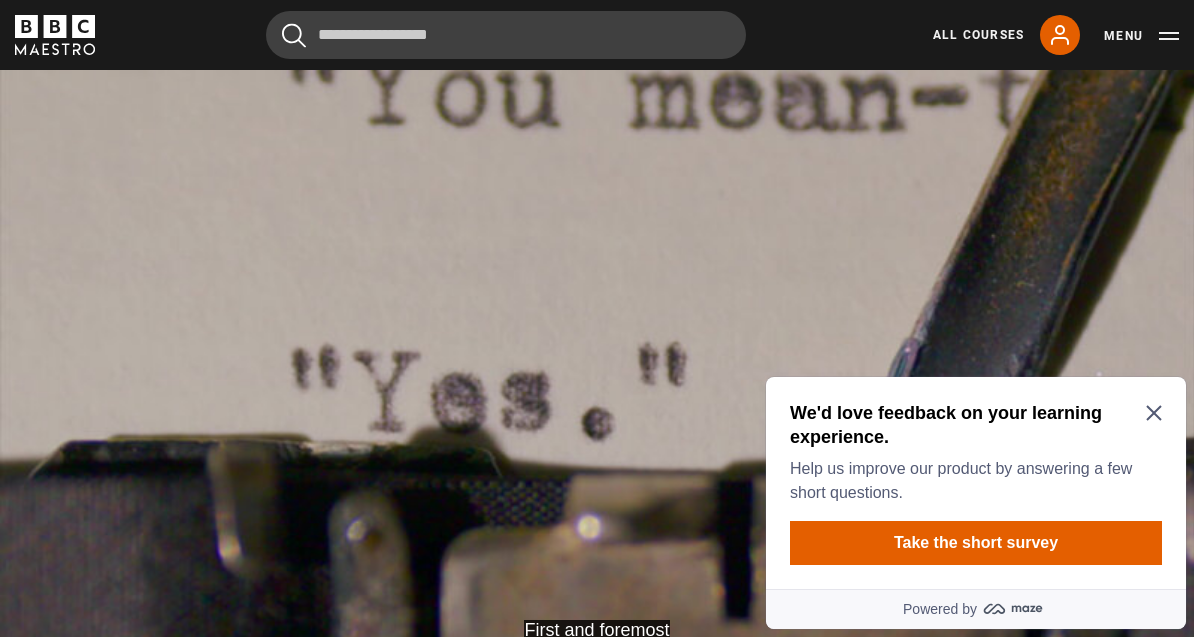 click 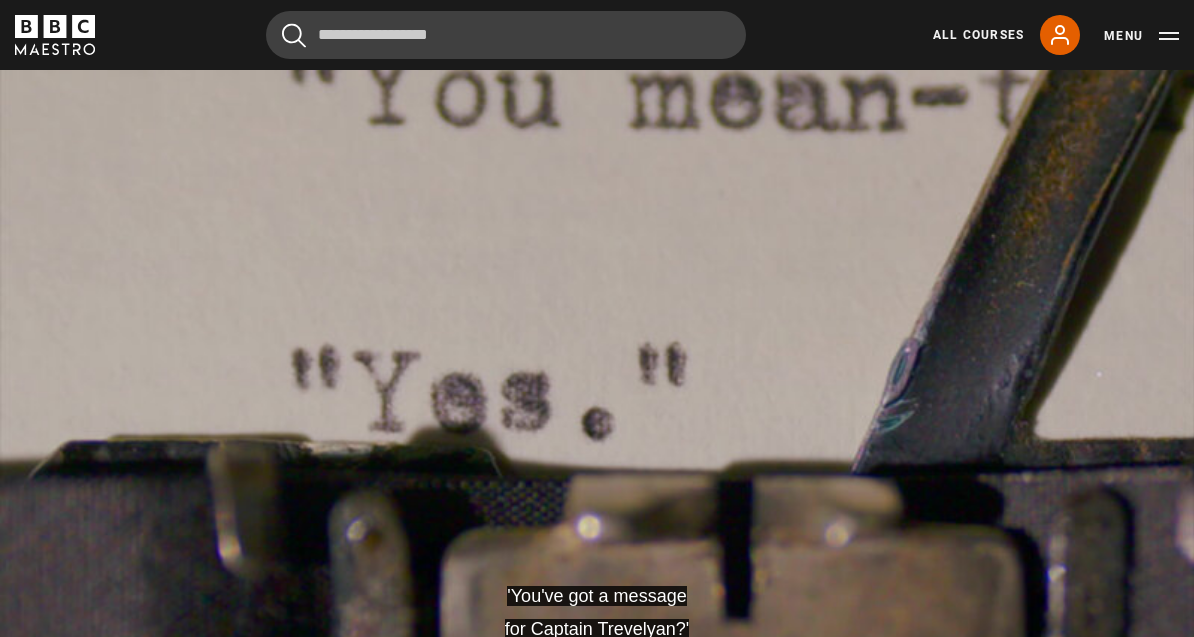 click on "'You've got a message
for Captain Trevelyan?' Video Player is loading. Play Lesson Rules of the Game 10s Skip Back 10 seconds Pause 10s Skip Forward 10 seconds Loaded :  28.73% Pause Mute Current Time  3:55 - Duration  15:56
Agatha Christie
Lesson 3
Rules of the Game
2x Playback Rate 2x , selected 1.5x 1x 0.5x Captions captions off English  Captions , selected This is a modal window.
Lesson Completed
Up next
Ideas
Cancel
Do you want to save this lesson?
Save lesson" at bounding box center (597, 393) 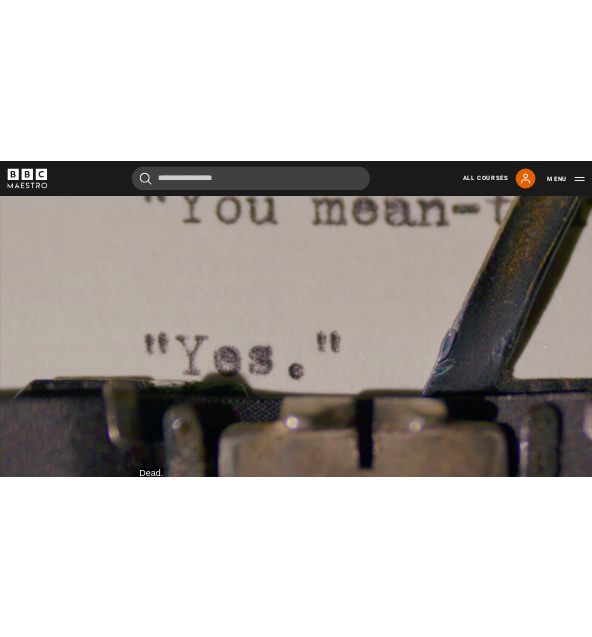 scroll, scrollTop: 731, scrollLeft: 0, axis: vertical 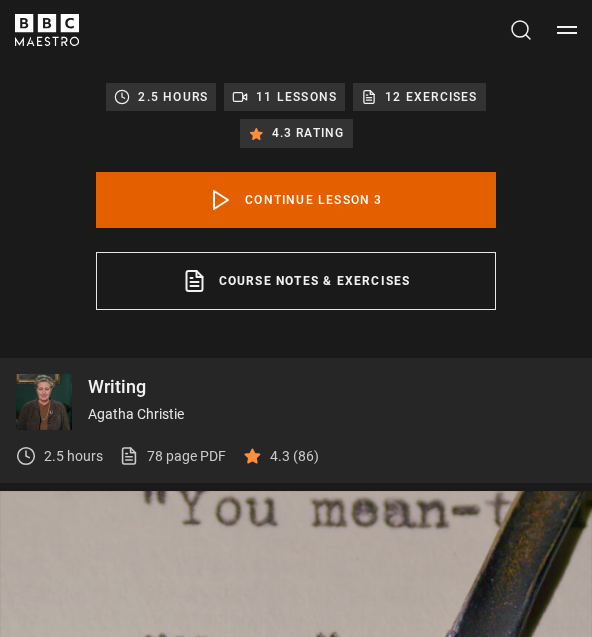click on "Continue lesson 3" at bounding box center (296, 200) 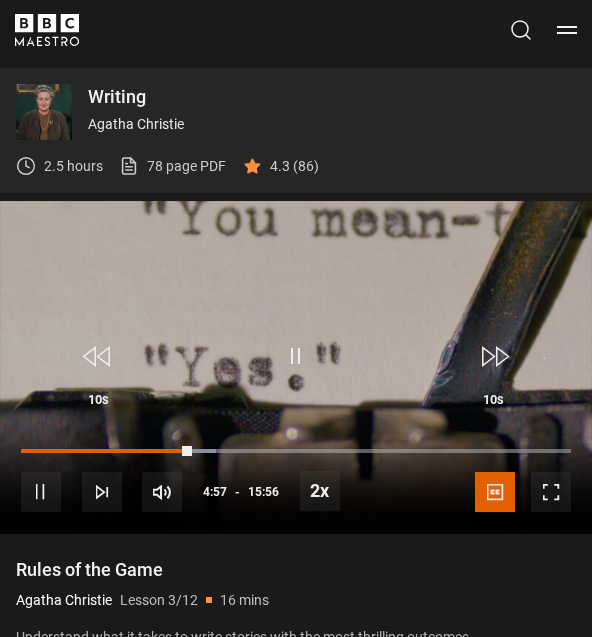 scroll, scrollTop: 1055, scrollLeft: 0, axis: vertical 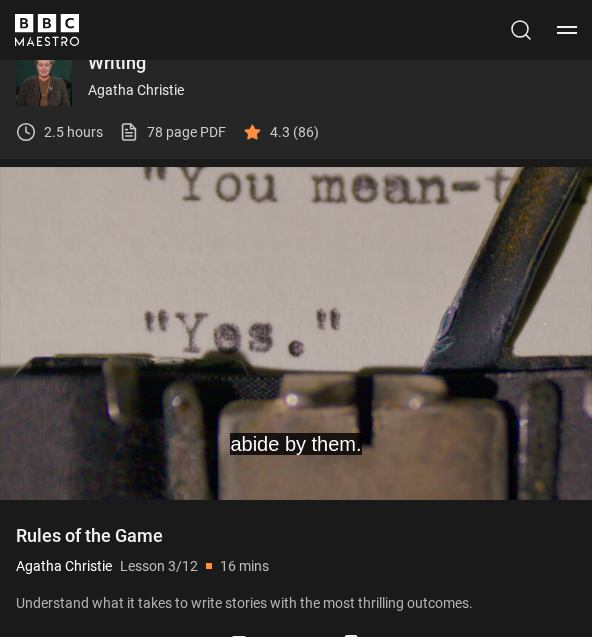click on "10s Skip Back 10 seconds Pause 10s Skip Forward 10 seconds Loaded :  50.17% Pause Mute Current Time  7:15 - Duration  15:56
Agatha Christie
Lesson 3
Rules of the Game
2x Playback Rate 2x , selected 1.5x 1x 0.5x Captions captions off English  Captions , selected" at bounding box center [296, 444] 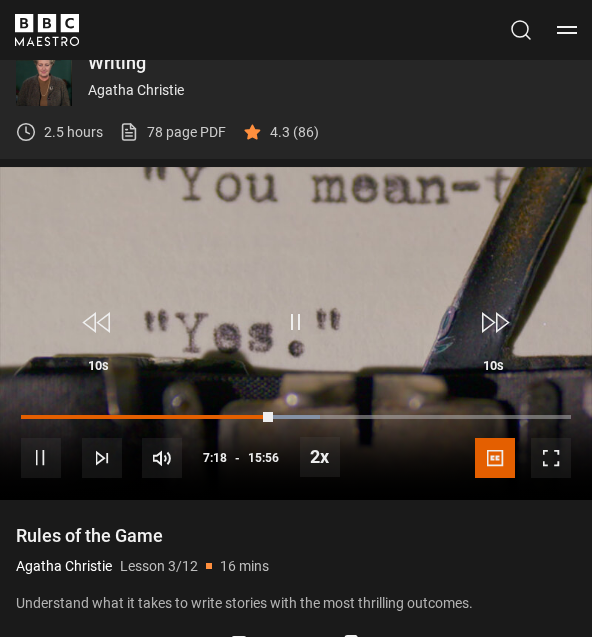 click at bounding box center (147, 417) 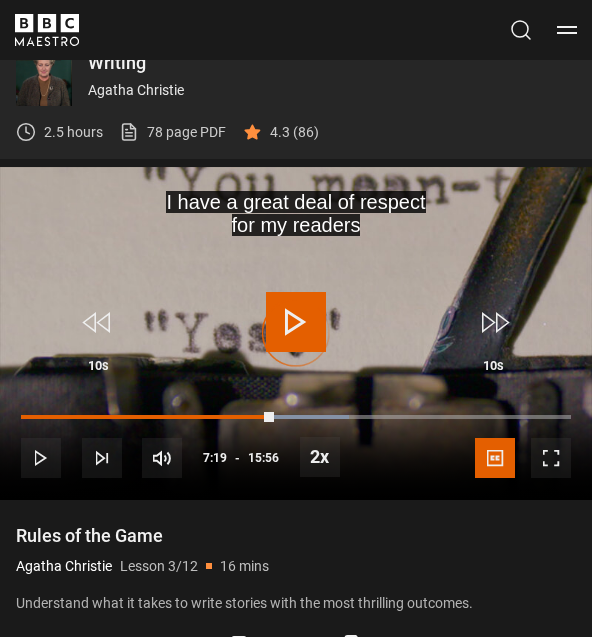 click at bounding box center [147, 417] 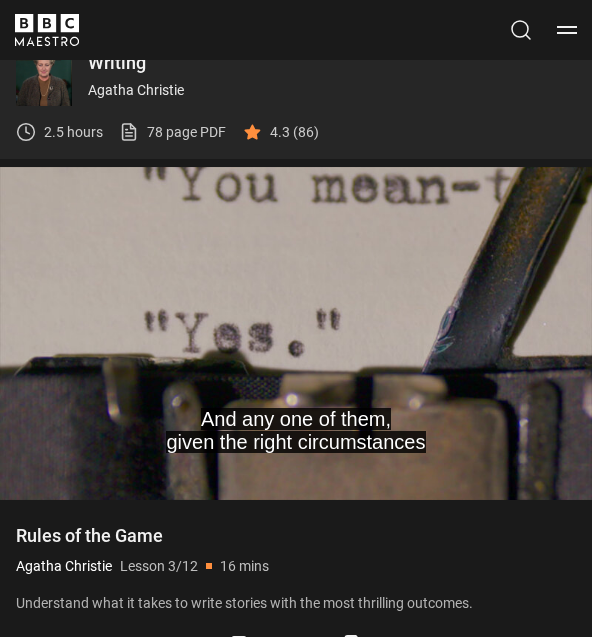 click on "Pause" at bounding box center (296, 326) 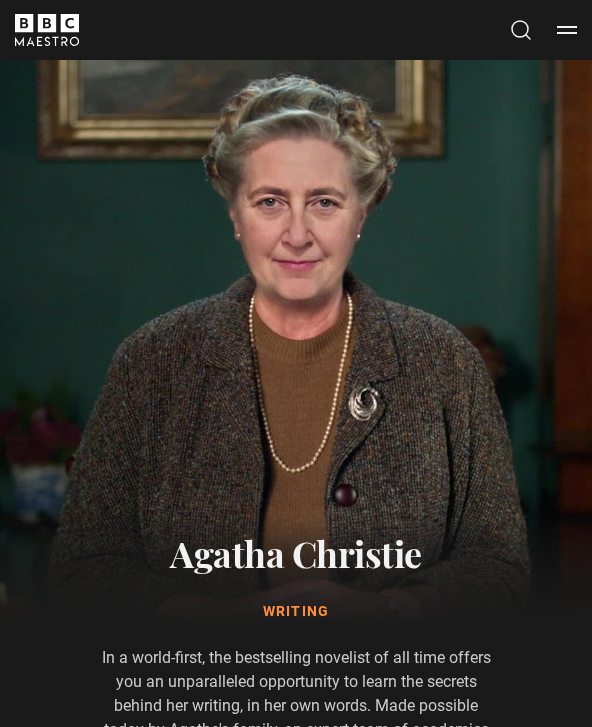 scroll, scrollTop: 1055, scrollLeft: 0, axis: vertical 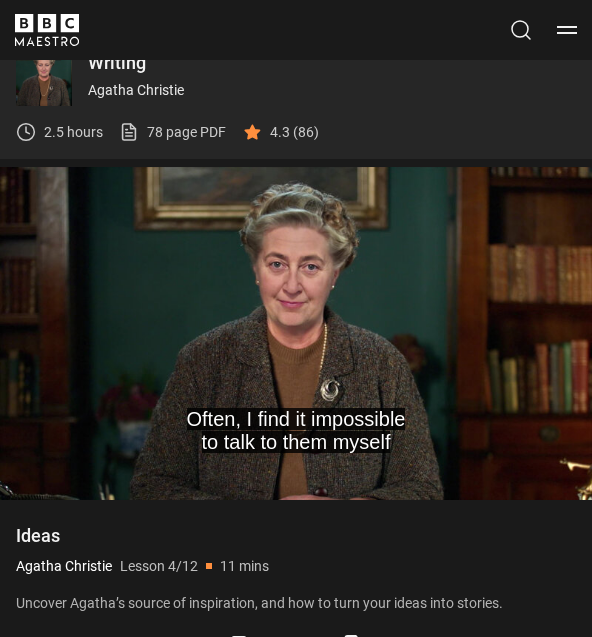 click on "Often, I find it impossible
to talk to them myself Video Player is loading. Play Lesson Ideas 10s Skip Back 10 seconds Pause 10s Skip Forward 10 seconds Loaded :  54.49% Pause Mute Current Time  5:14 - Duration  11:00
Agatha Christie
Lesson 4
Ideas
2x Playback Rate 2x , selected 1.5x 1x 0.5x Captions captions off English  Captions , selected This is a modal window.
Lesson Completed
Up next
Plots
Cancel
Do you want to save this lesson?
Save lesson" at bounding box center (296, 333) 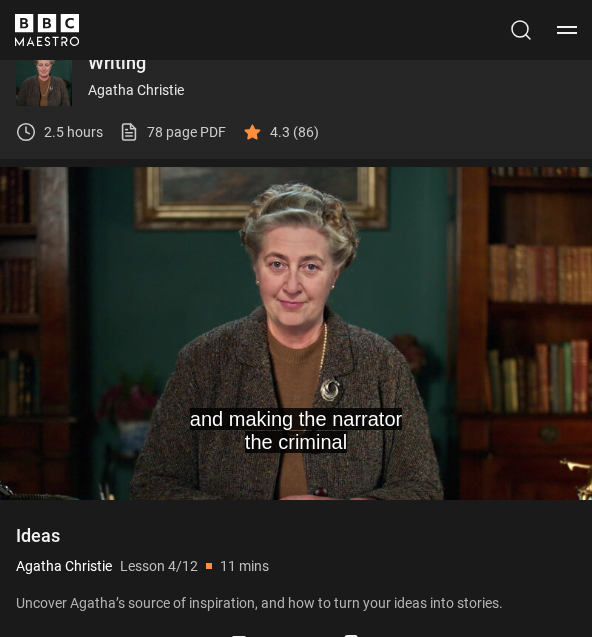 click on "and making the narrator
the criminal Video Player is loading. Play Lesson Ideas 10s Skip Back 10 seconds Pause 10s Skip Forward 10 seconds Loaded :  93.13% Pause Mute Current Time  10:12 - Duration  11:00
Agatha Christie
Lesson 4
Ideas
2x Playback Rate 2x , selected 1.5x 1x 0.5x Captions captions off English  Captions , selected This is a modal window.
Lesson Completed
Up next
Plots
Cancel
Do you want to save this lesson?
Save lesson" at bounding box center [296, 333] 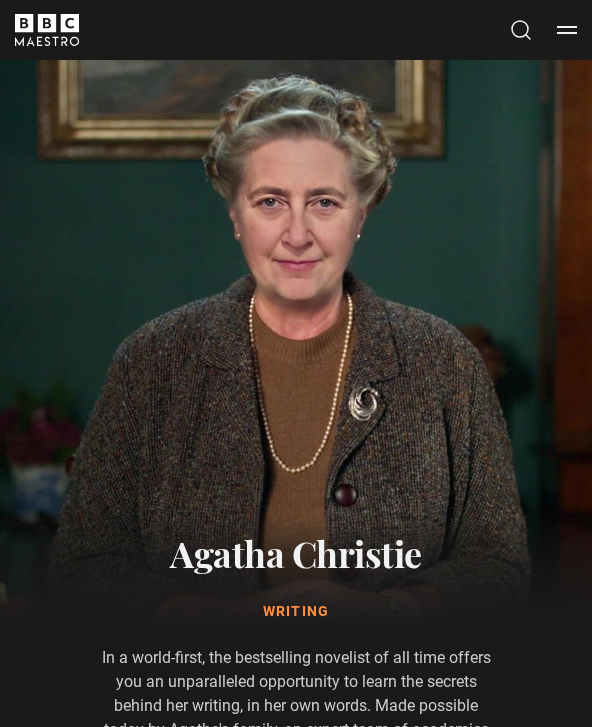 scroll, scrollTop: 1055, scrollLeft: 0, axis: vertical 